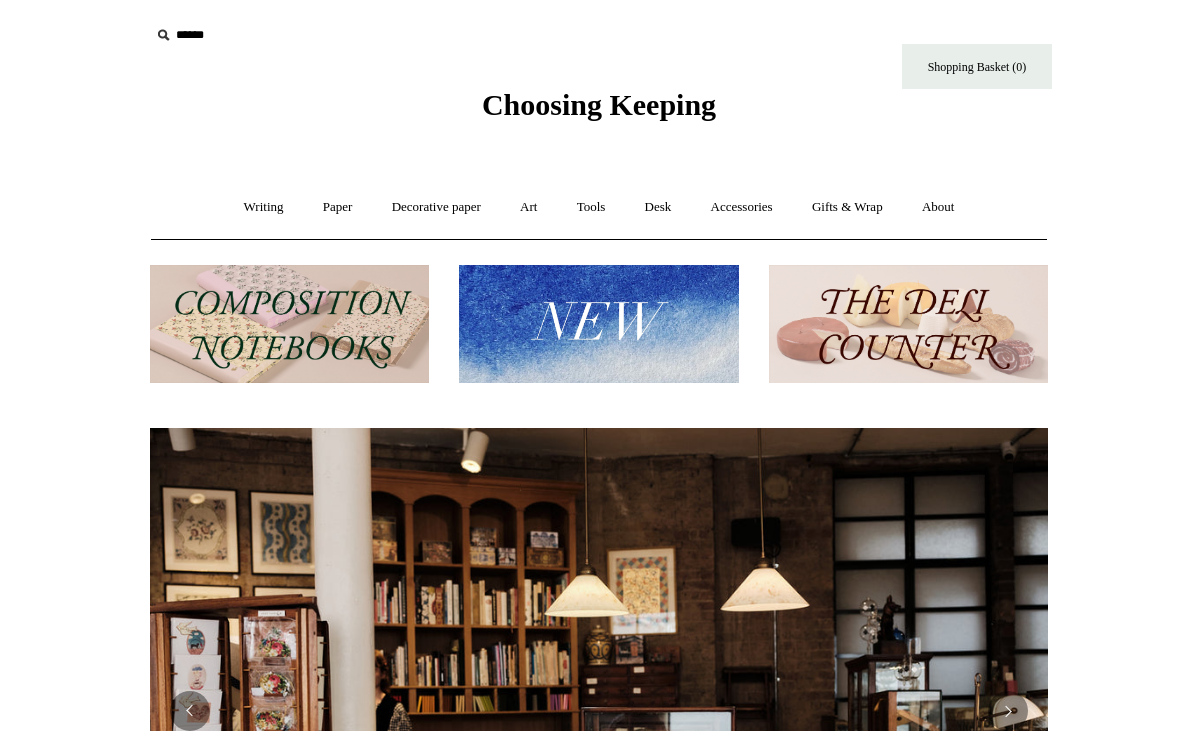 scroll, scrollTop: 0, scrollLeft: 0, axis: both 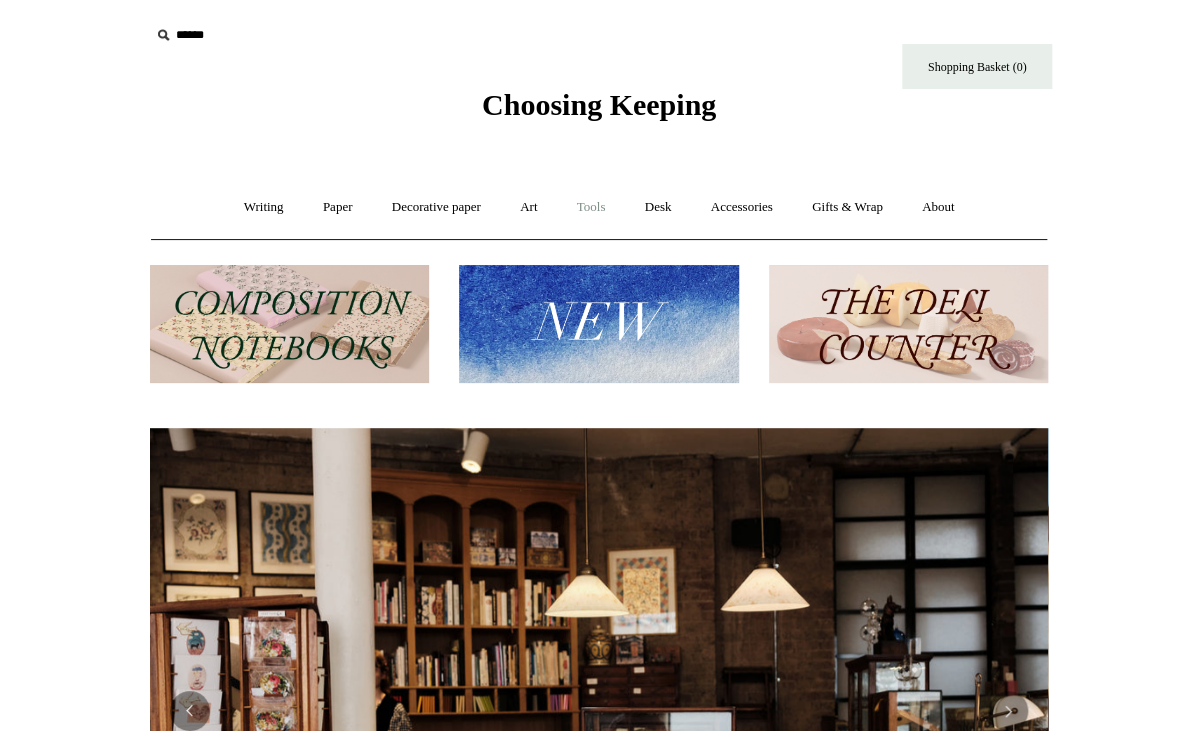 click on "Tools +" at bounding box center [591, 207] 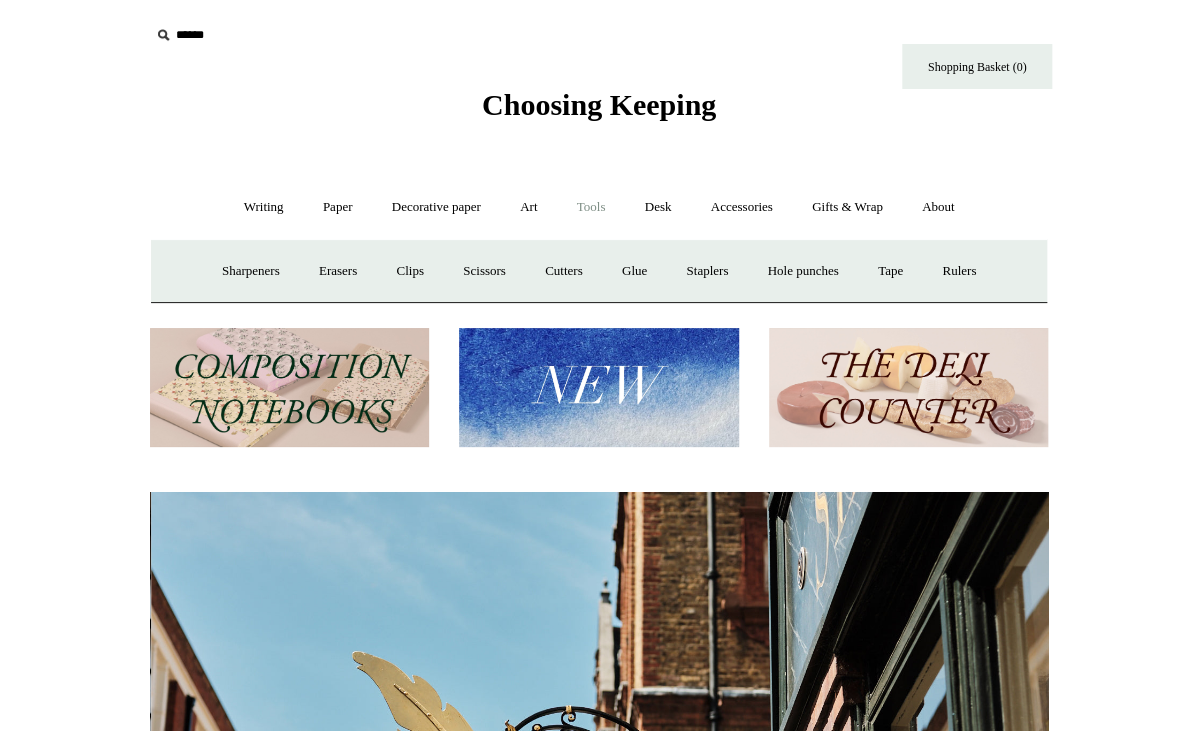scroll, scrollTop: 0, scrollLeft: 898, axis: horizontal 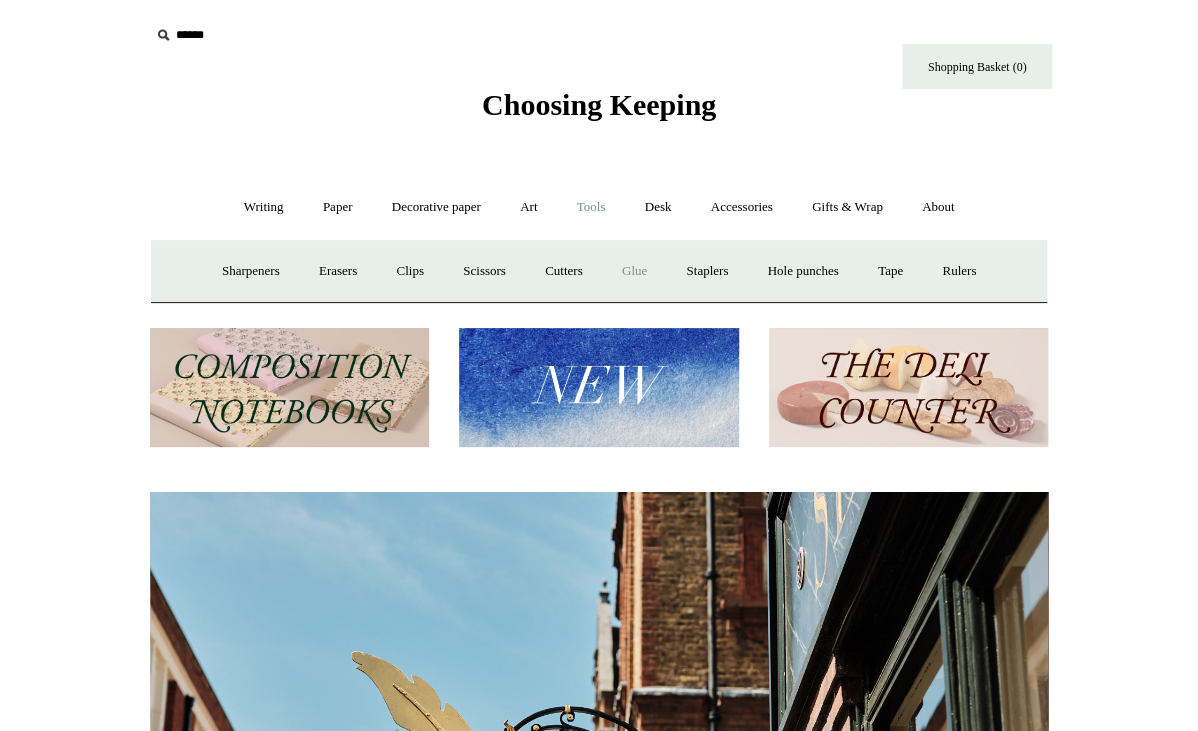 click on "Glue" at bounding box center [634, 271] 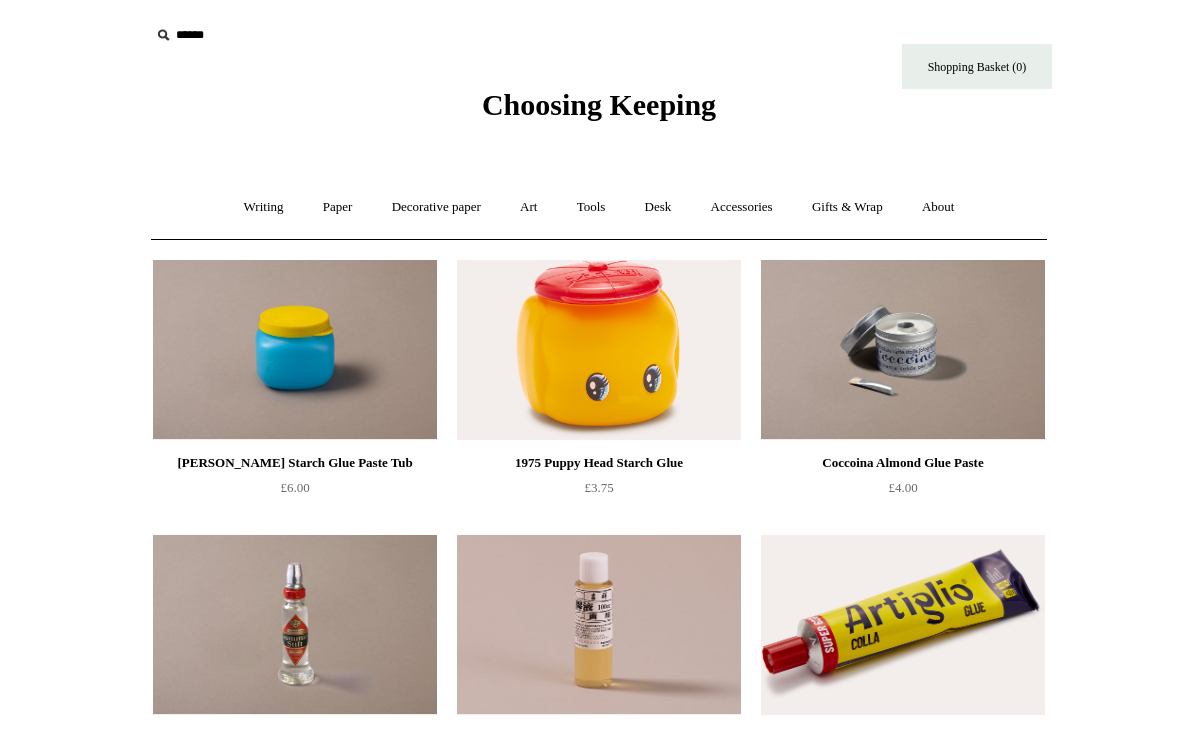 scroll, scrollTop: 0, scrollLeft: 0, axis: both 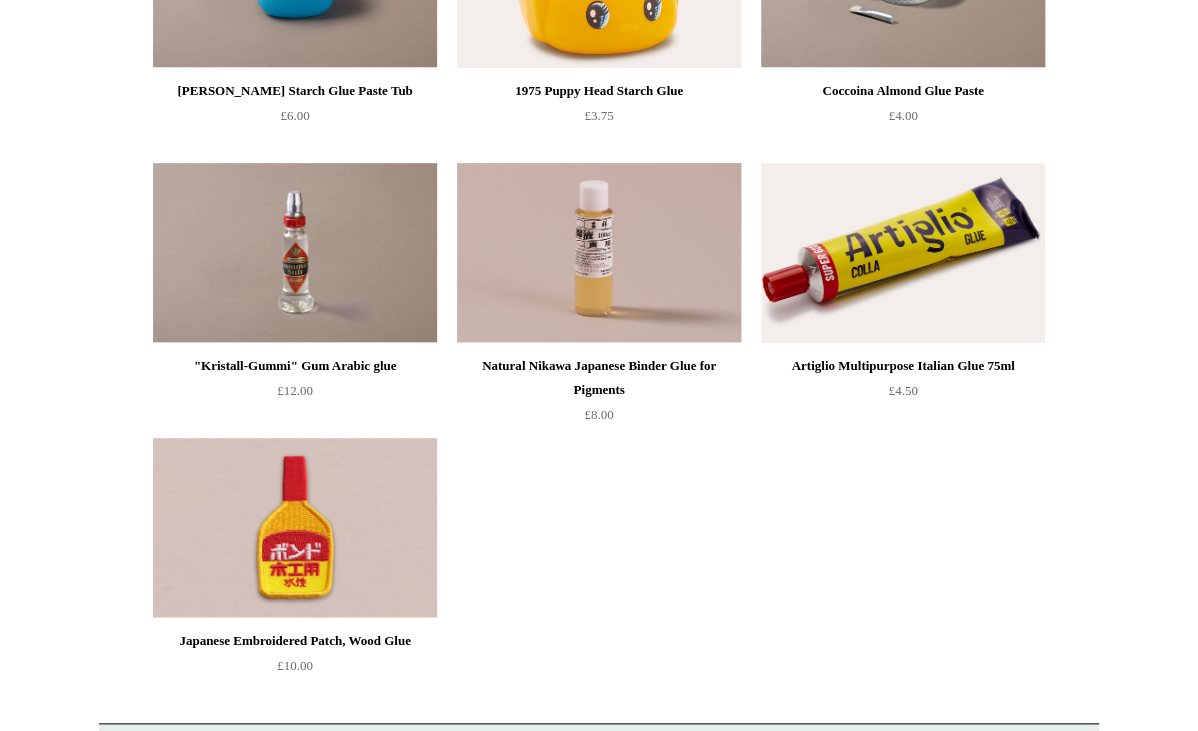 click at bounding box center [599, 253] 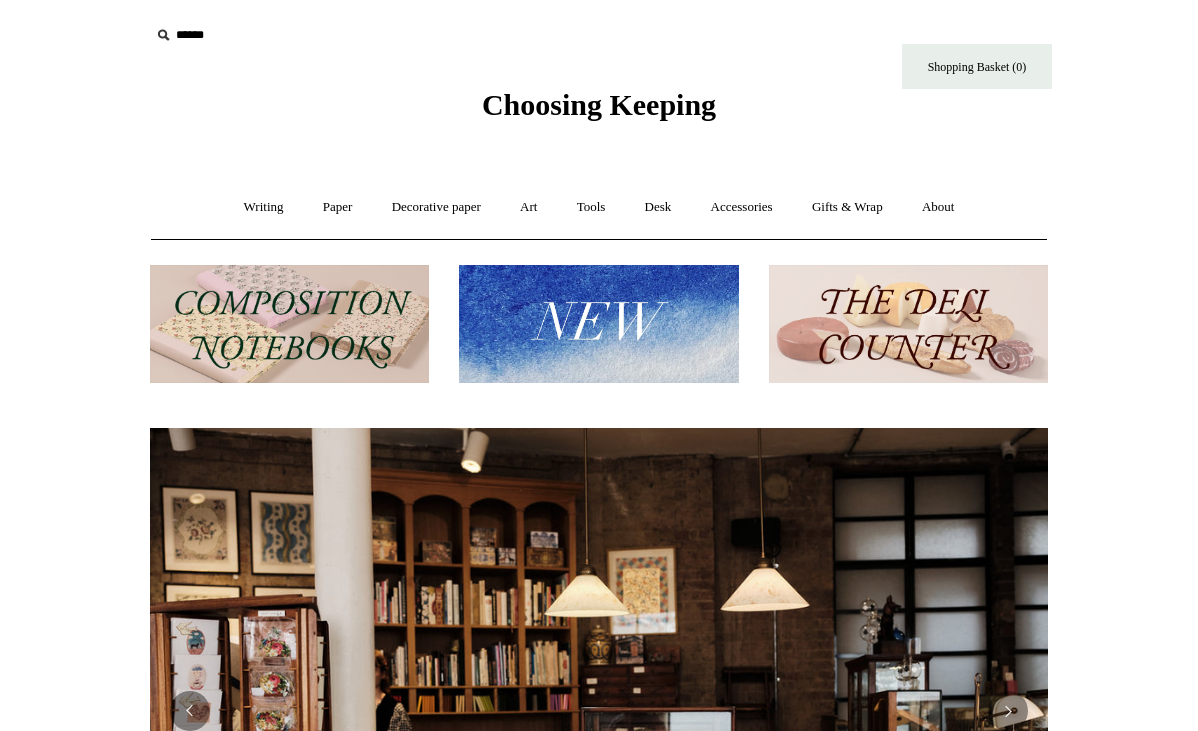 scroll, scrollTop: 0, scrollLeft: 0, axis: both 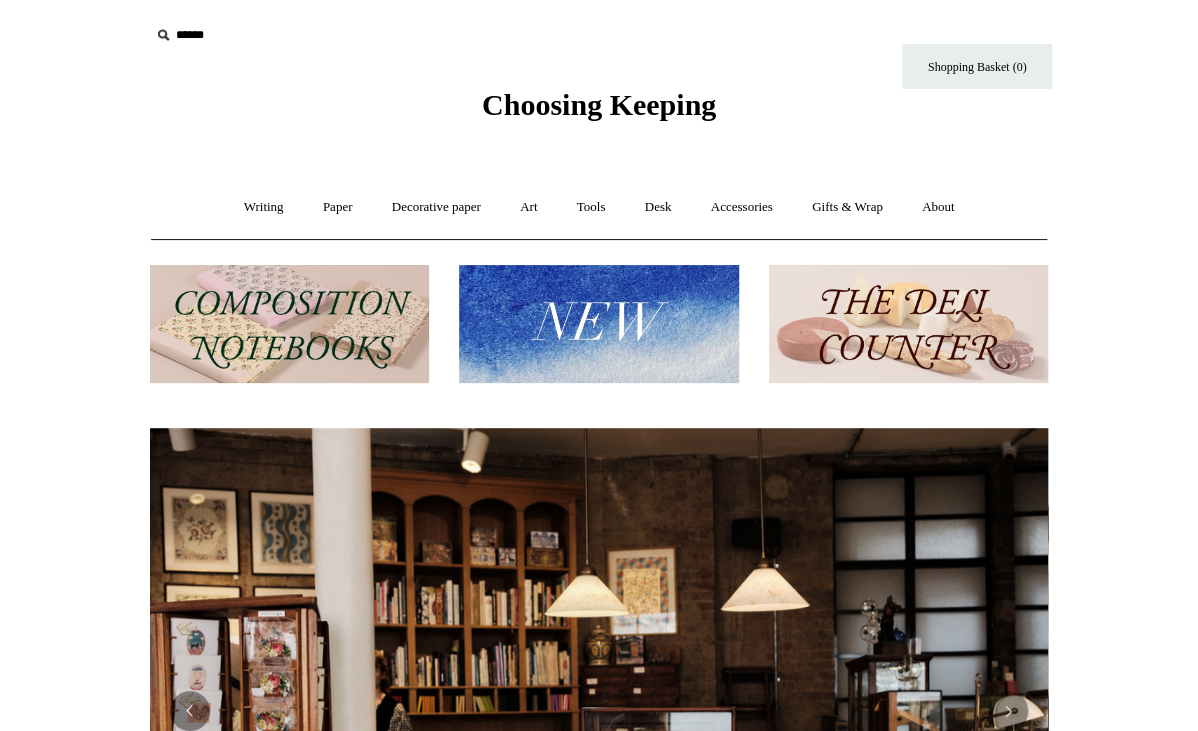 click at bounding box center (598, 324) 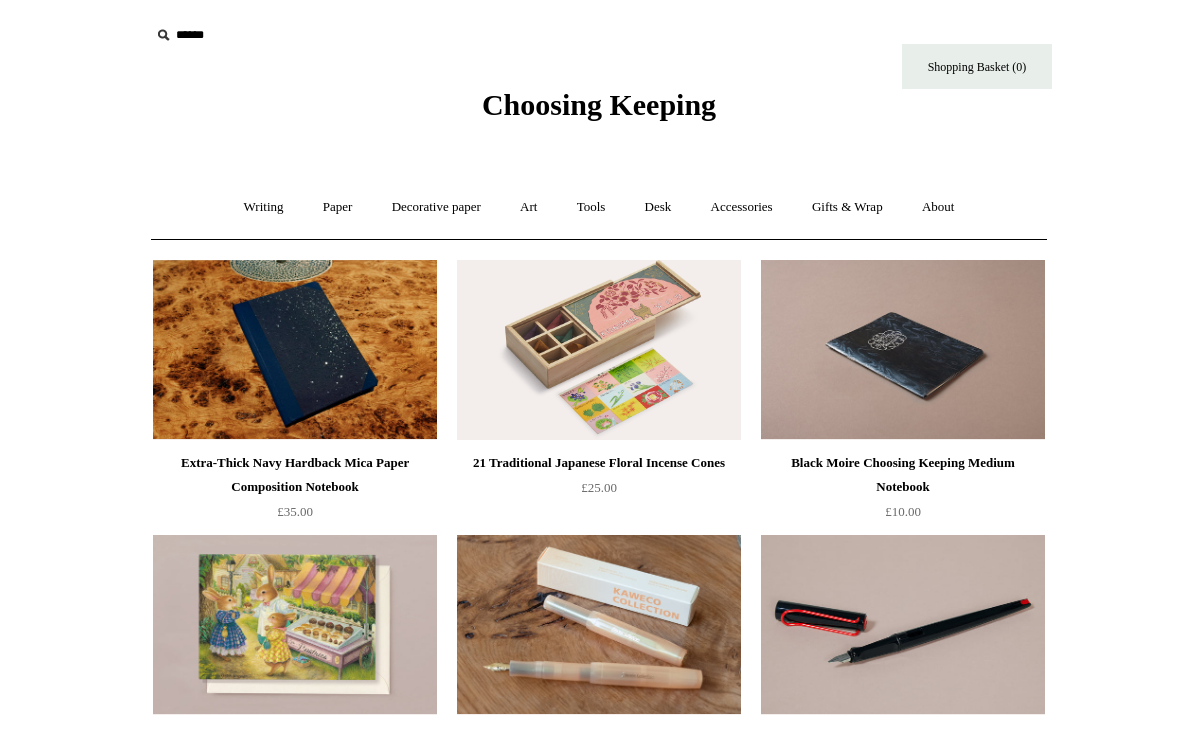 scroll, scrollTop: 0, scrollLeft: 0, axis: both 